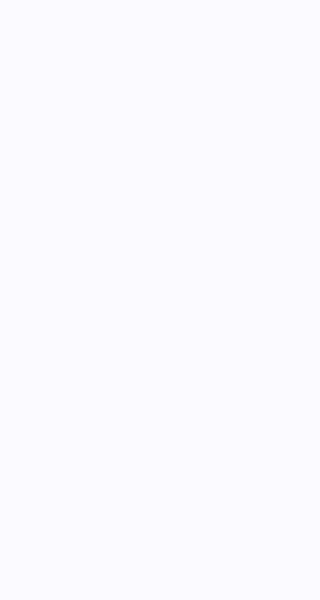scroll, scrollTop: 0, scrollLeft: 0, axis: both 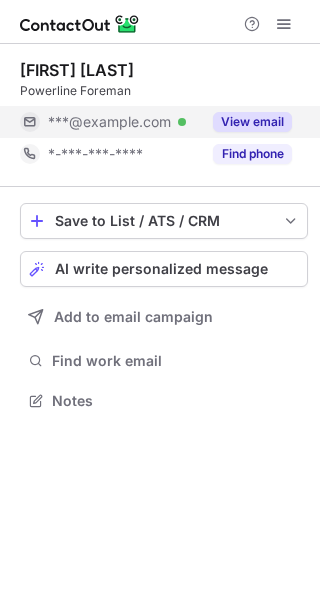 click on "View email" at bounding box center [252, 122] 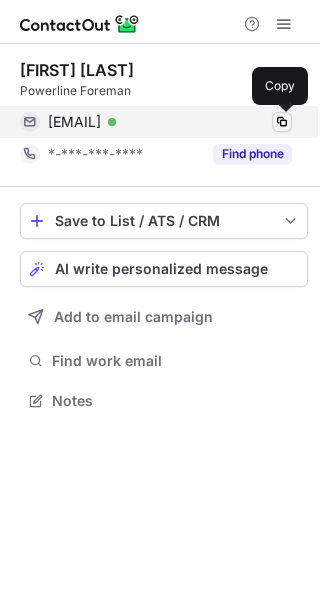 click at bounding box center [282, 122] 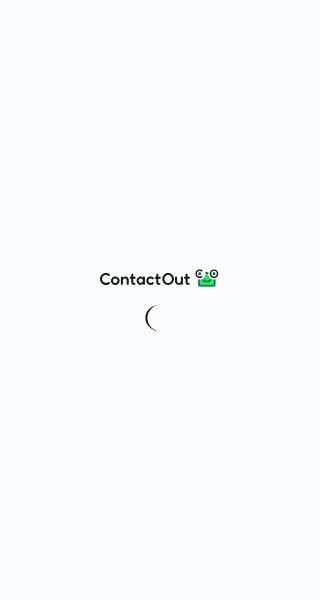 scroll, scrollTop: 0, scrollLeft: 0, axis: both 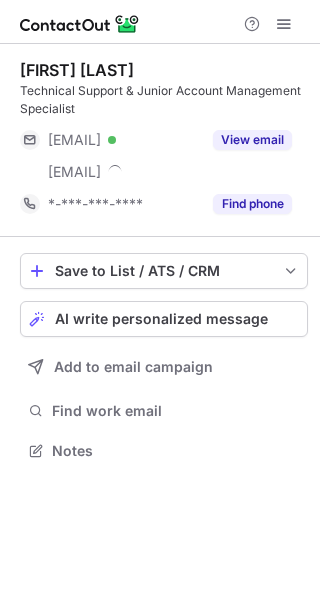 click on "Beth Marshall Technical Support & Junior Account Management Specialist ***@hotmail.com Verified ***@aisolutions.co.uk View email *-***-***-**** Find phone" at bounding box center [164, 140] 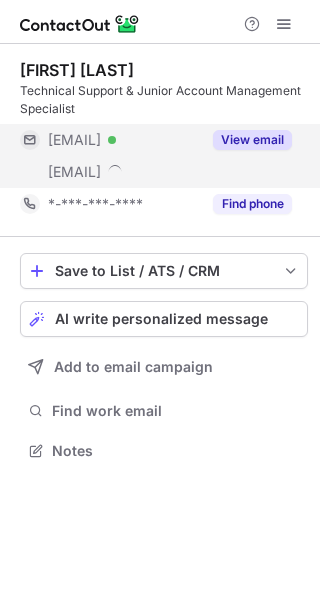 click on "View email" at bounding box center (246, 140) 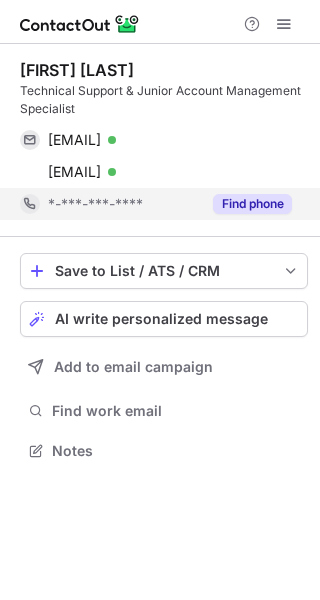 click on "Find phone" at bounding box center (252, 204) 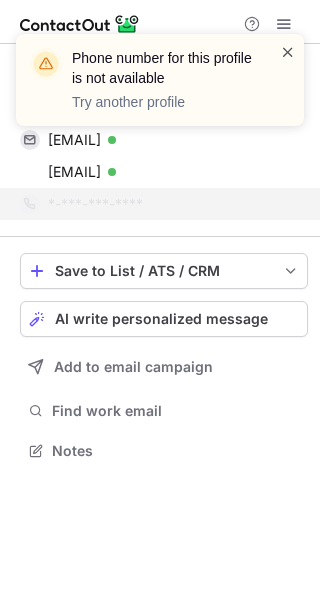 click at bounding box center (288, 52) 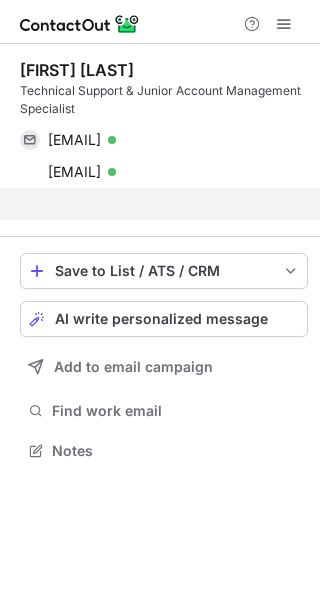 scroll, scrollTop: 405, scrollLeft: 320, axis: both 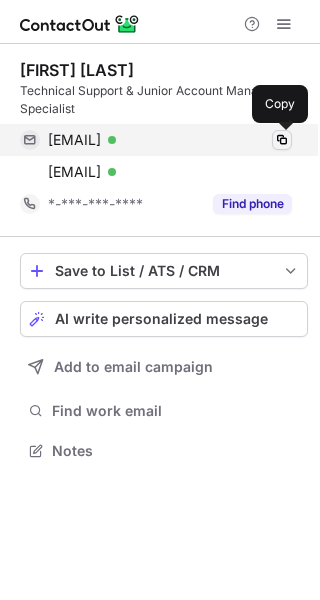 click at bounding box center (282, 140) 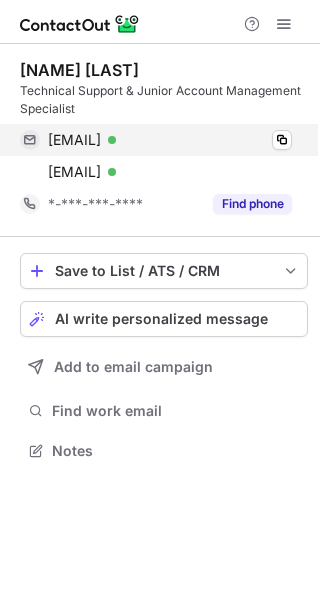 scroll, scrollTop: 0, scrollLeft: 0, axis: both 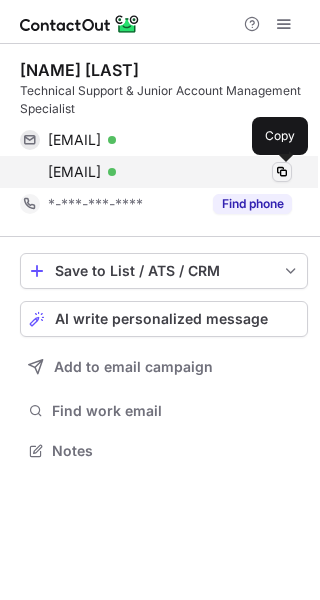 click at bounding box center [282, 172] 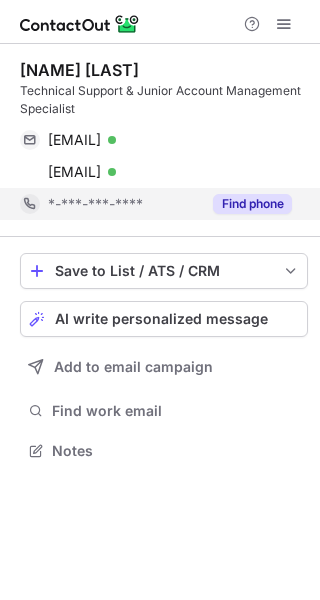 click on "Find phone" at bounding box center [252, 204] 